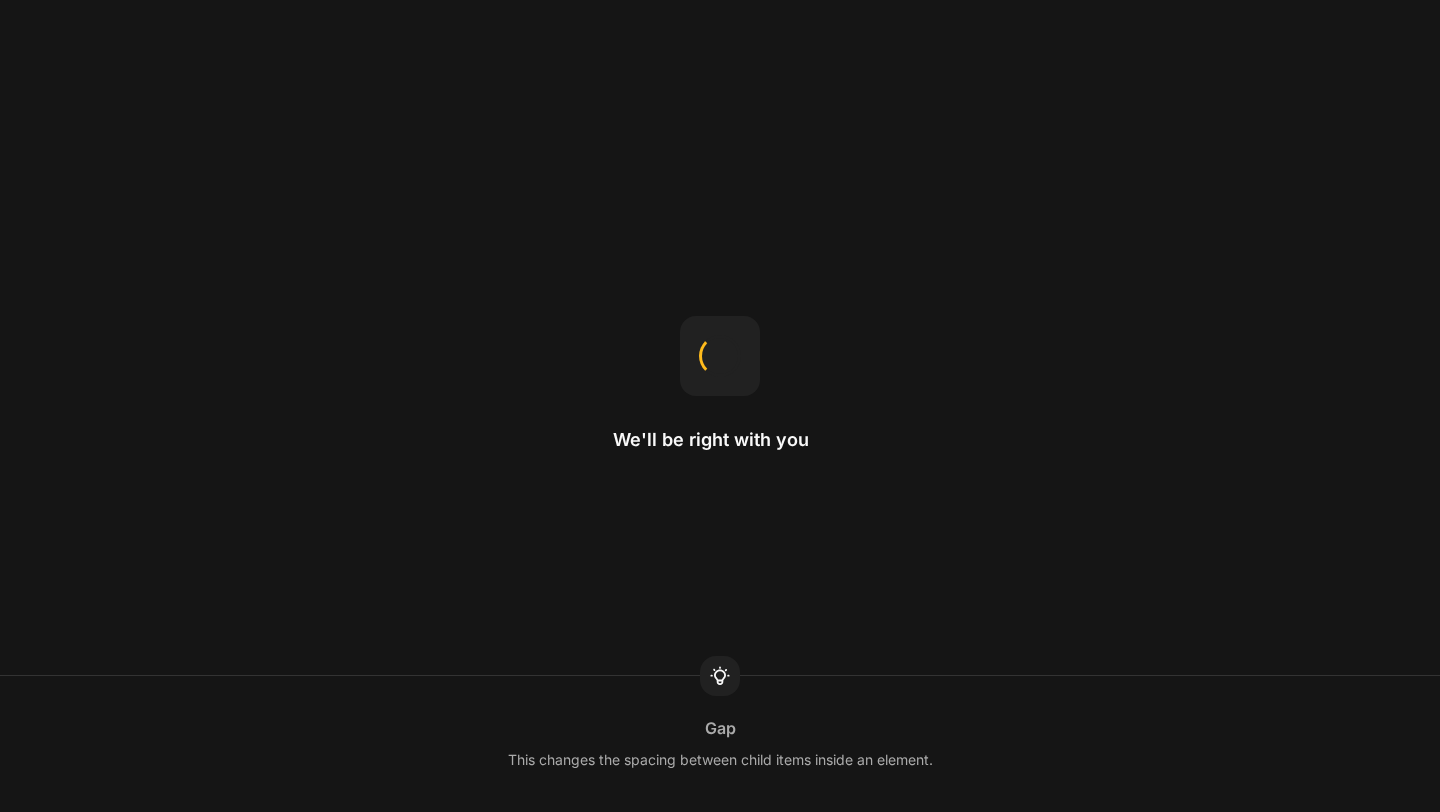 scroll, scrollTop: 0, scrollLeft: 0, axis: both 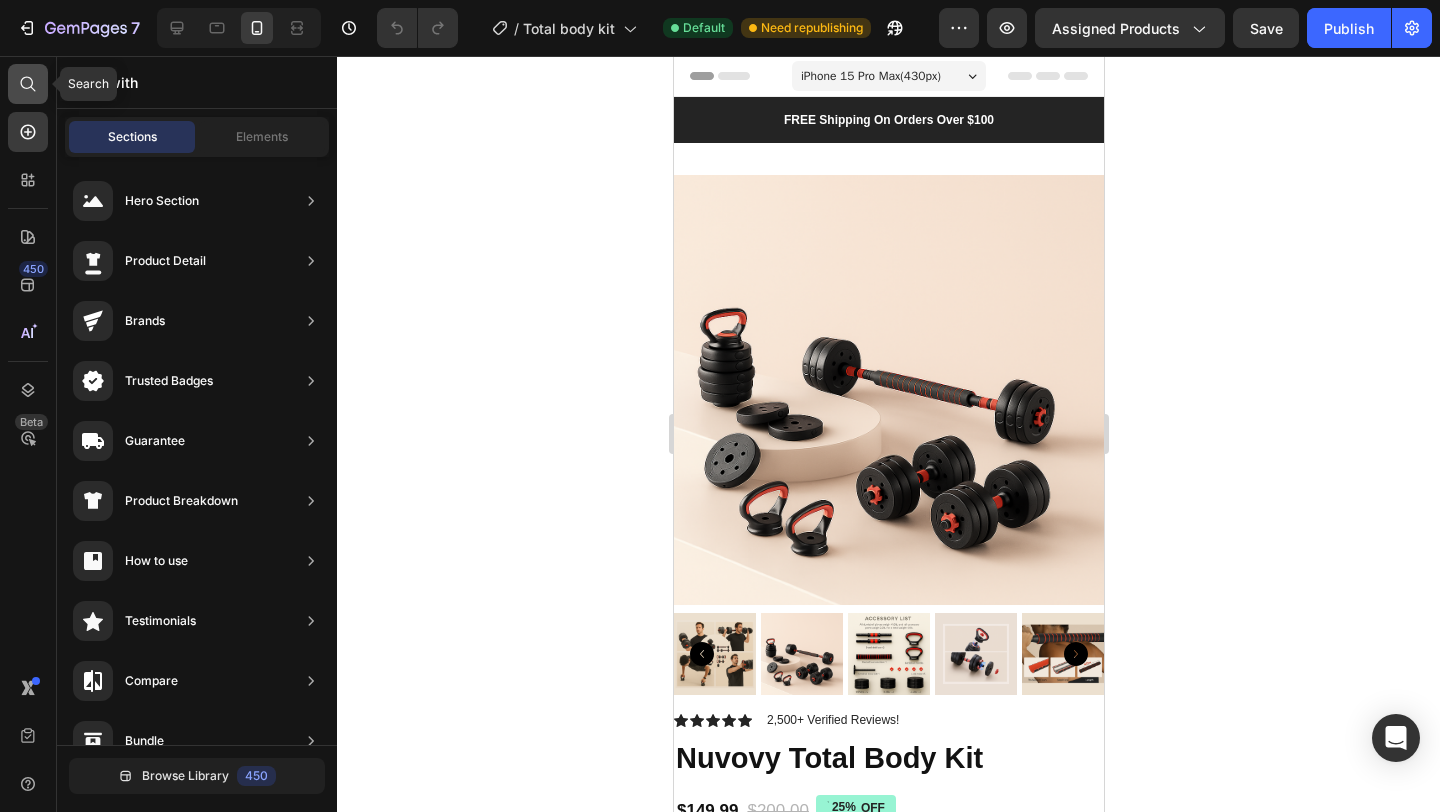 click 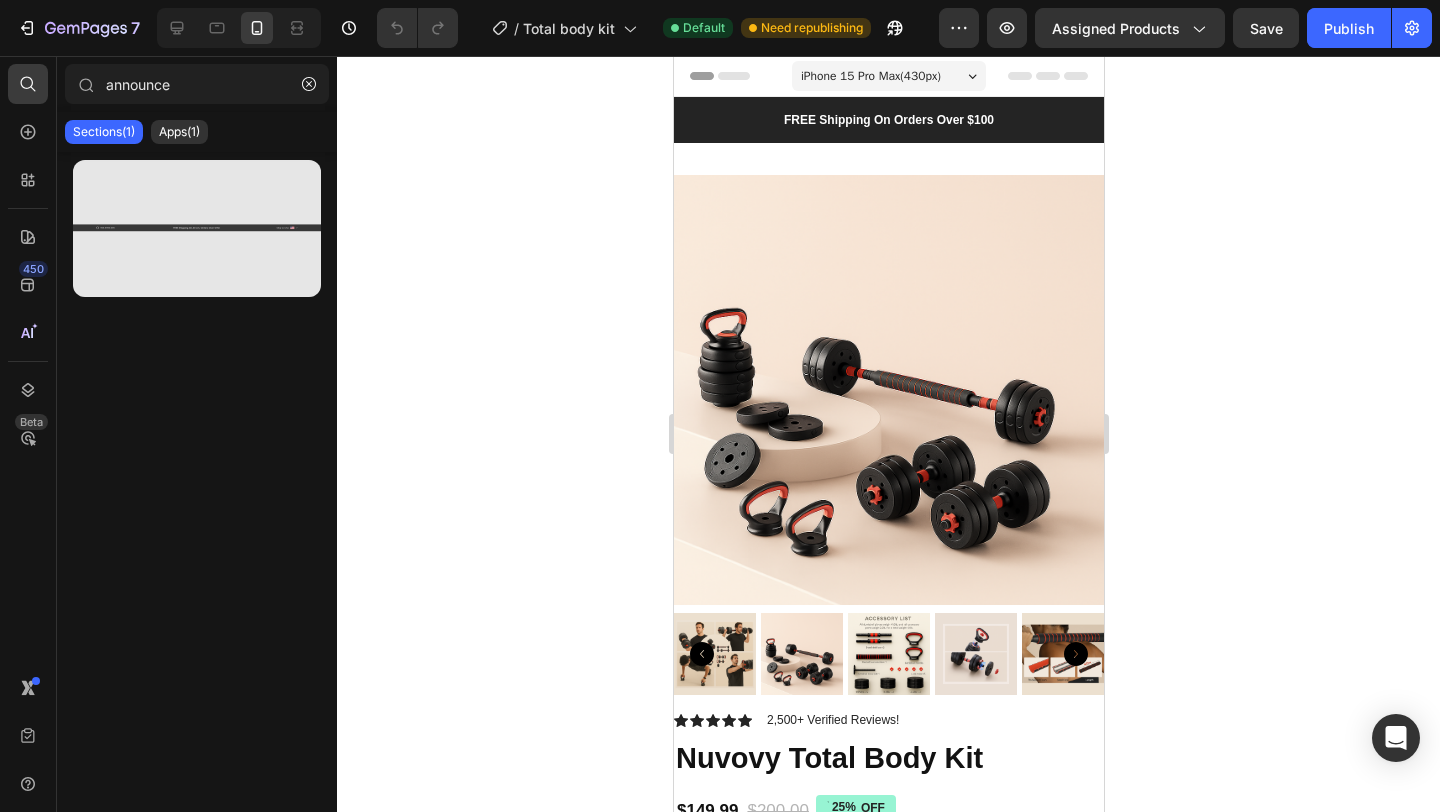 type on "announce" 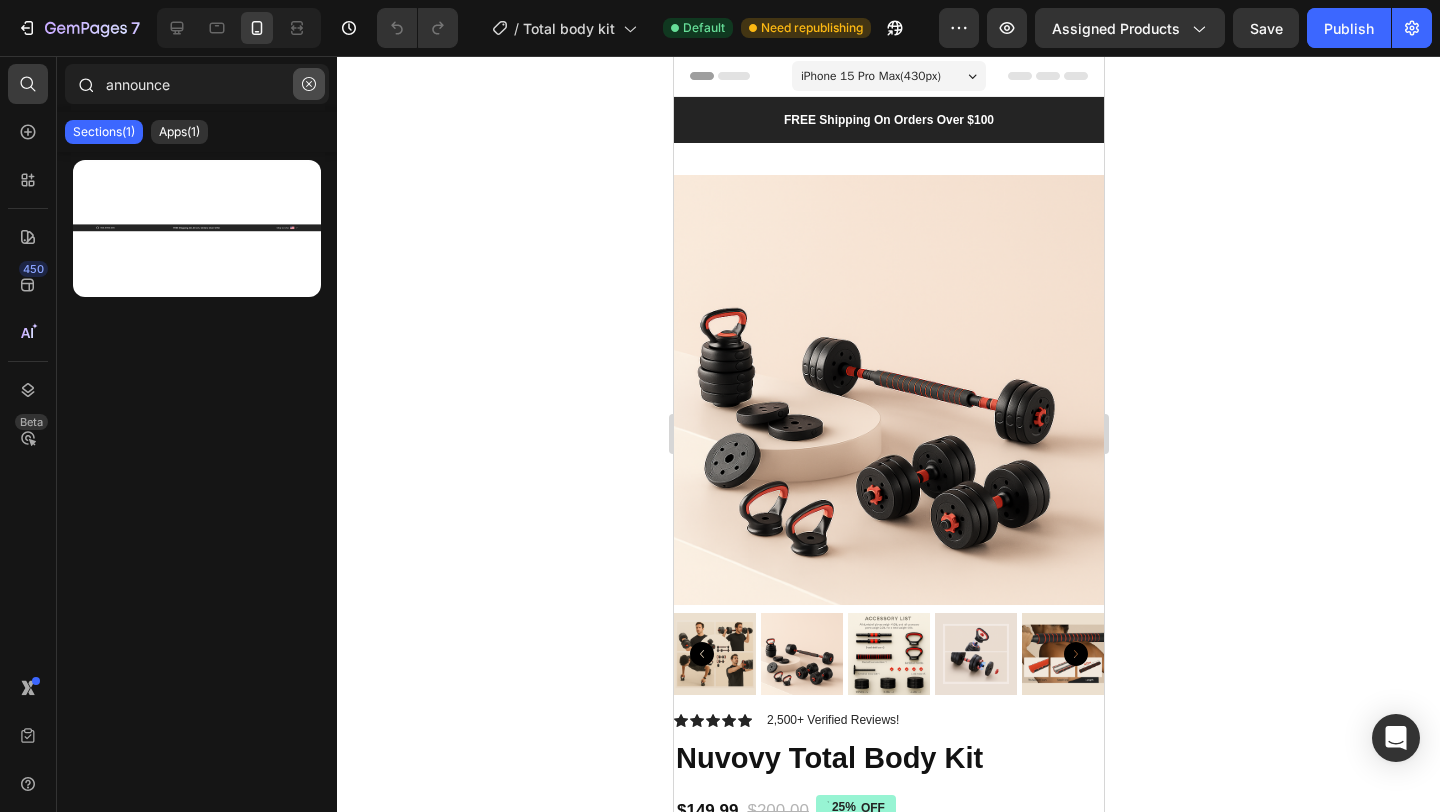 click 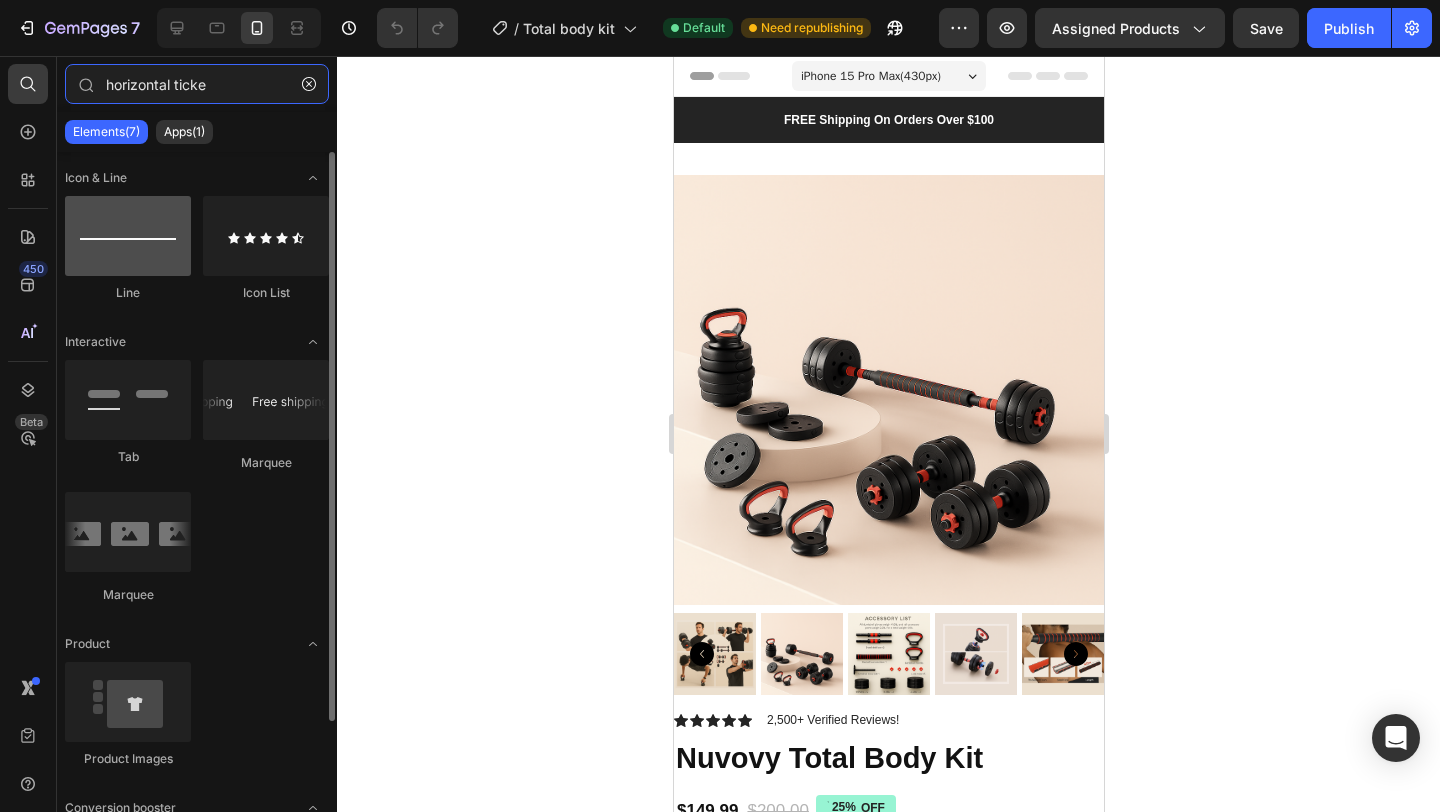 type on "horizontal ticke" 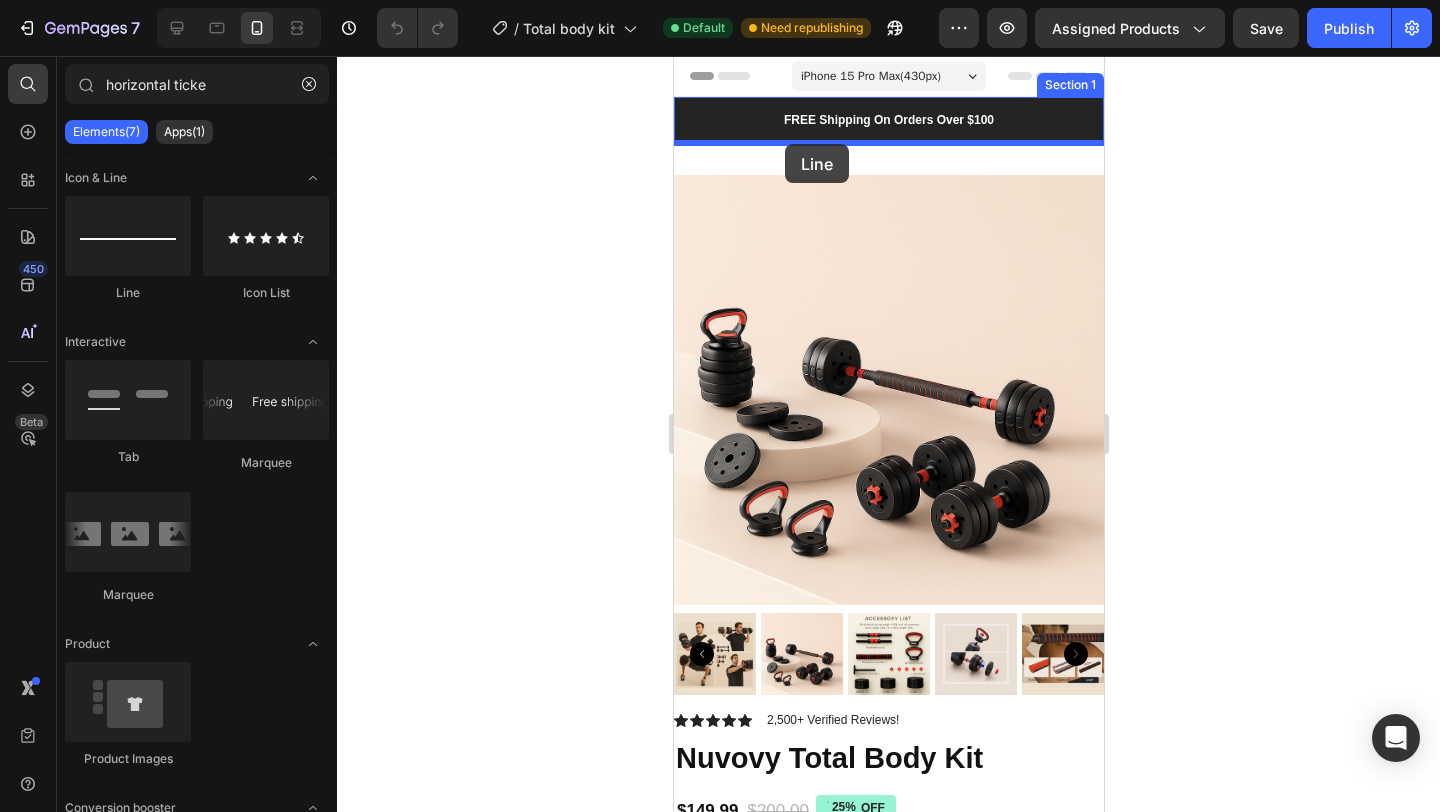 drag, startPoint x: 831, startPoint y: 315, endPoint x: 785, endPoint y: 145, distance: 176.1136 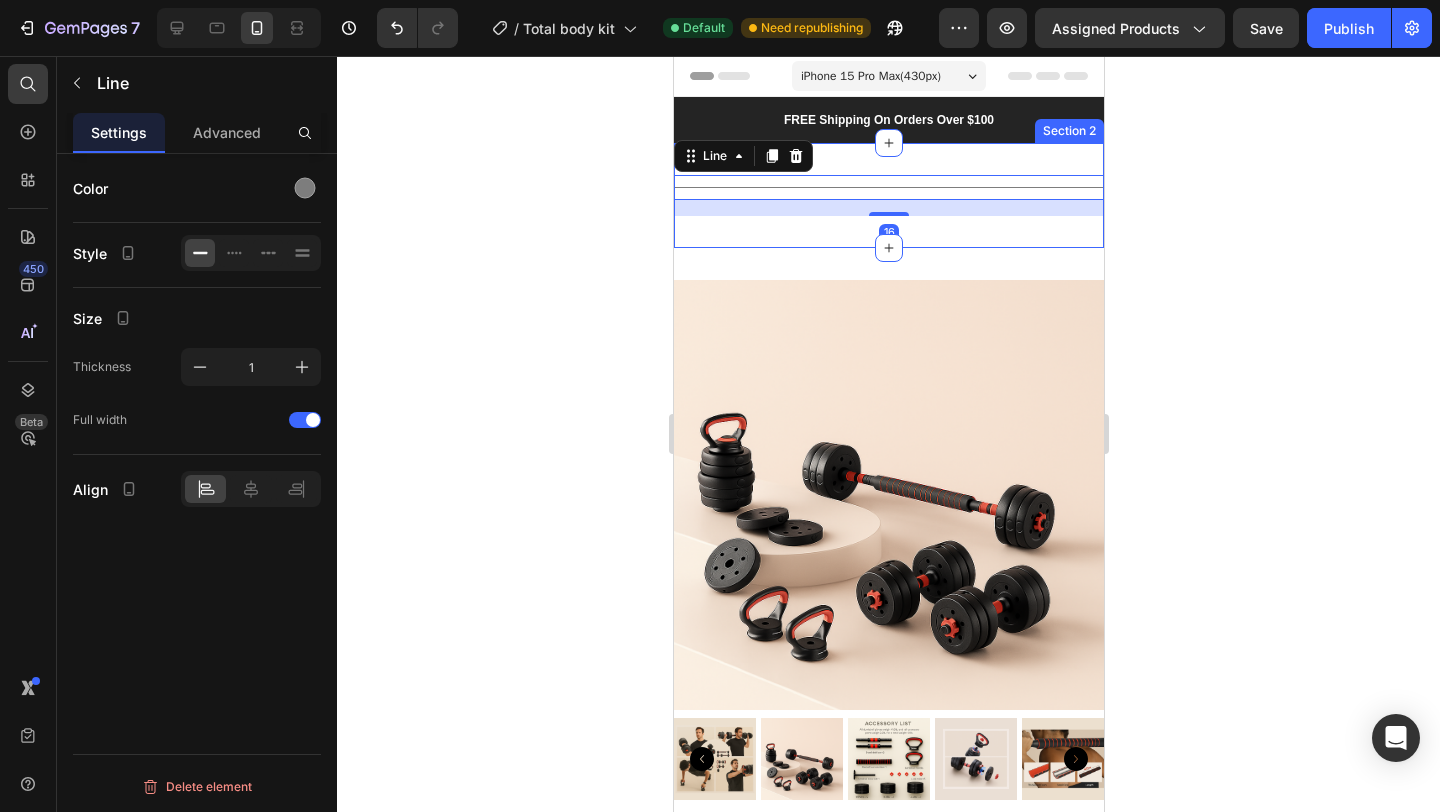 click 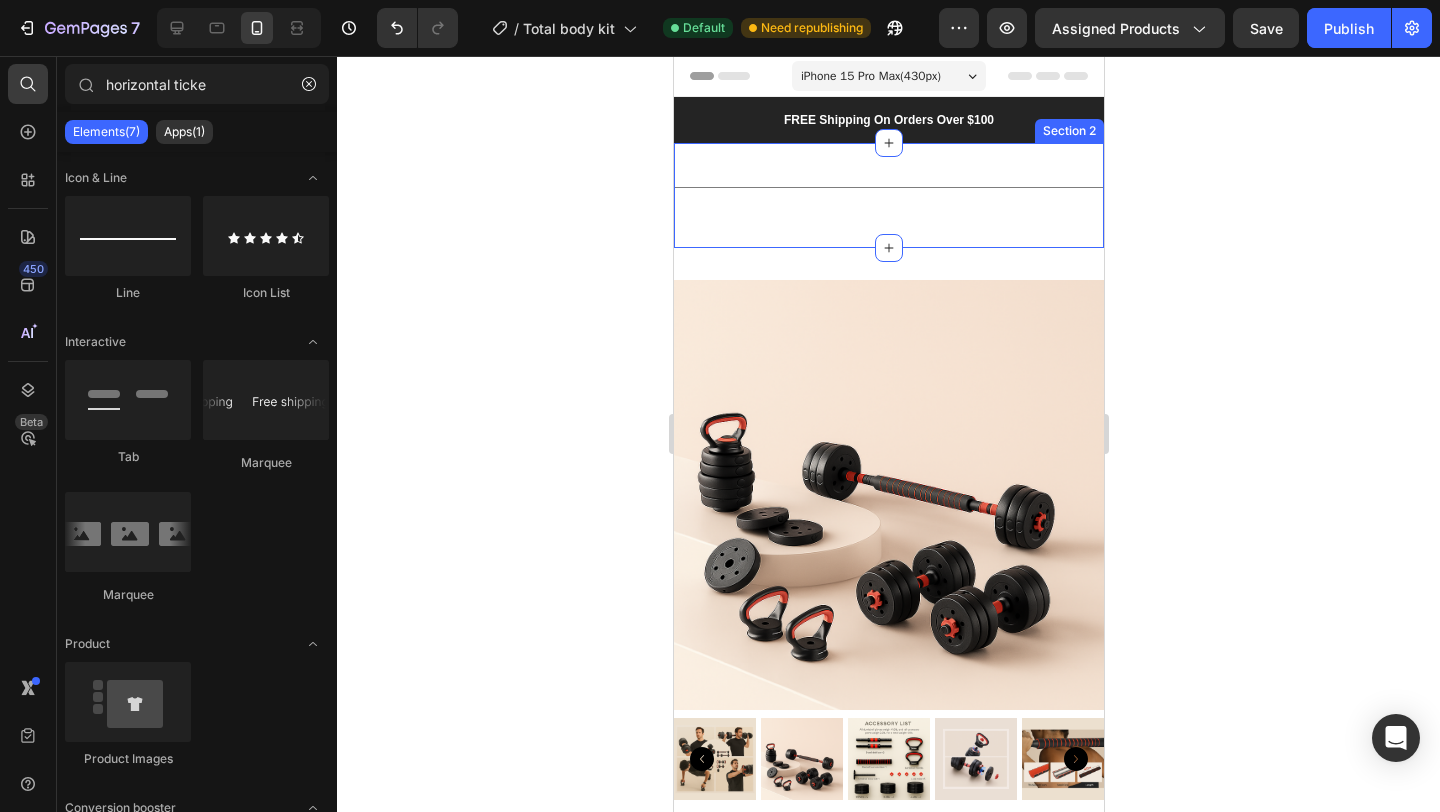 click on "Title Line Section 2" at bounding box center [888, 195] 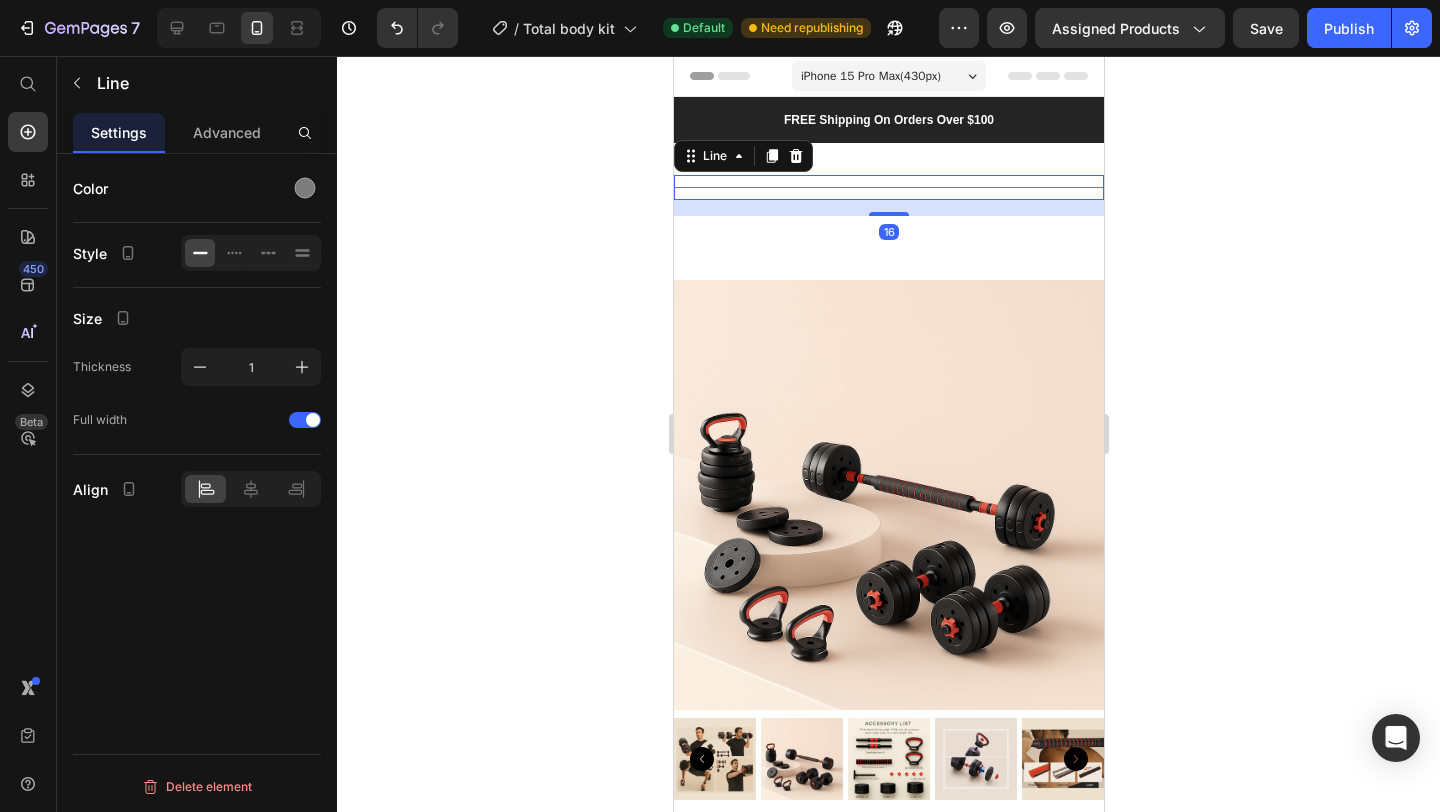 click on "Title Line   16" at bounding box center (888, 187) 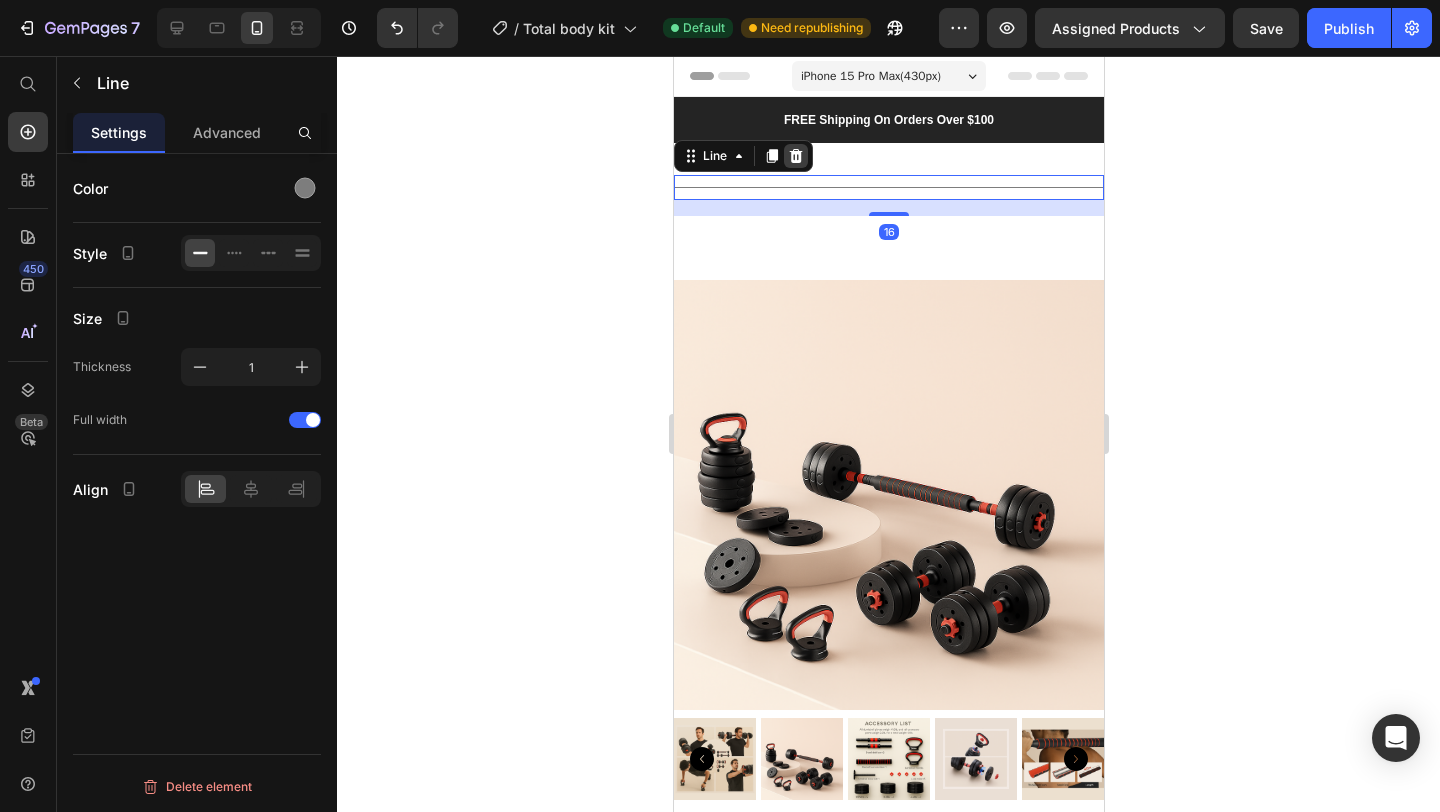 click 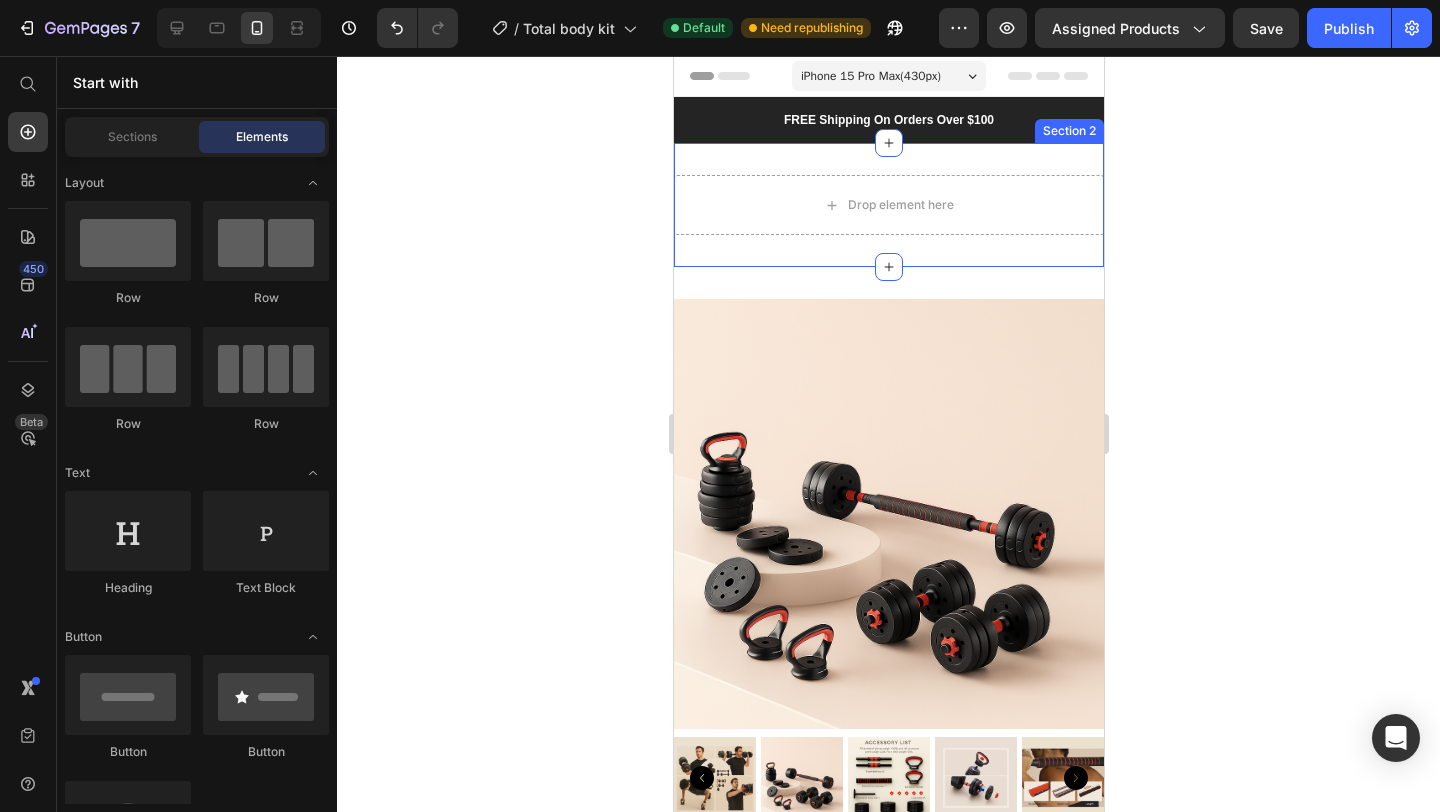 click on "Drop element here Section 2" at bounding box center [888, 205] 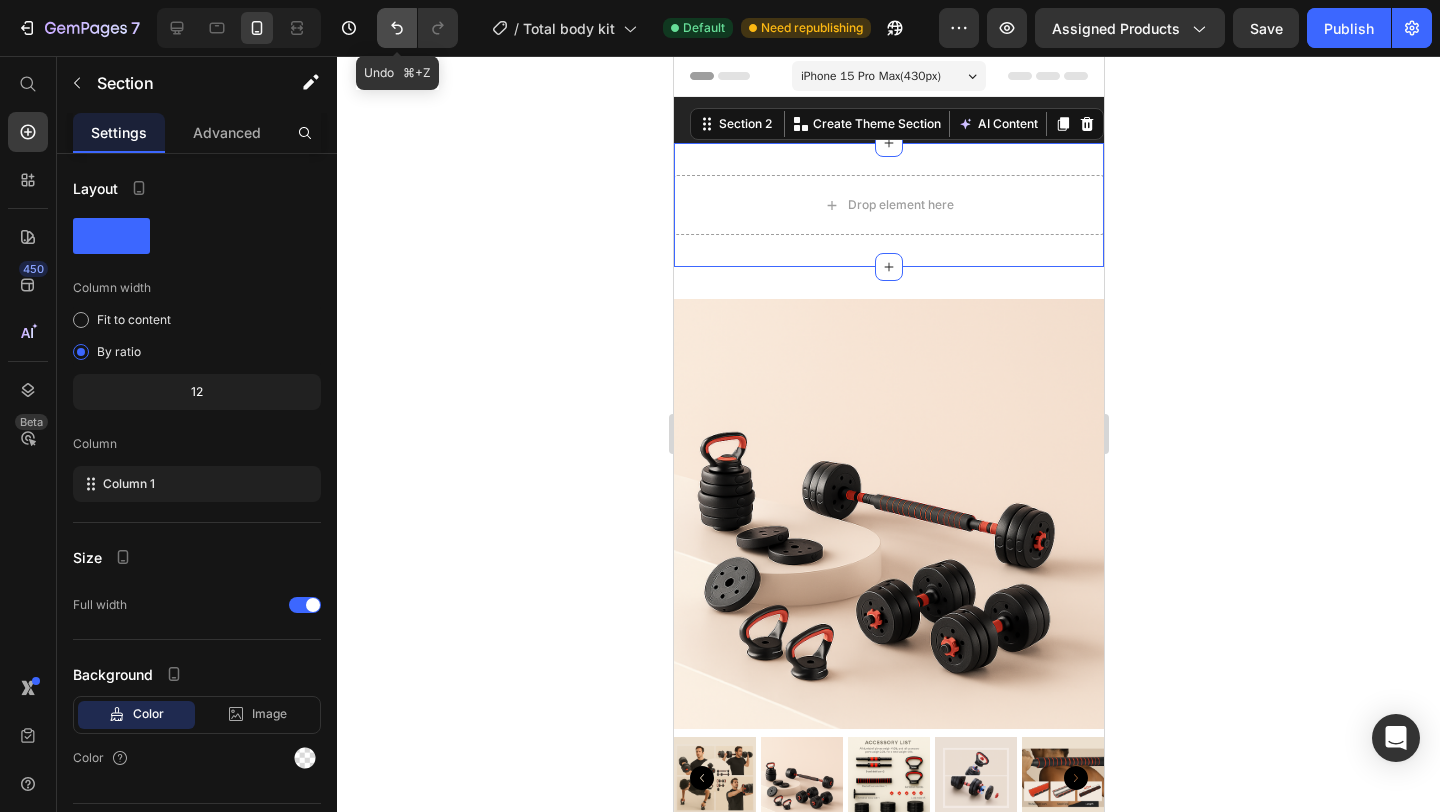 click 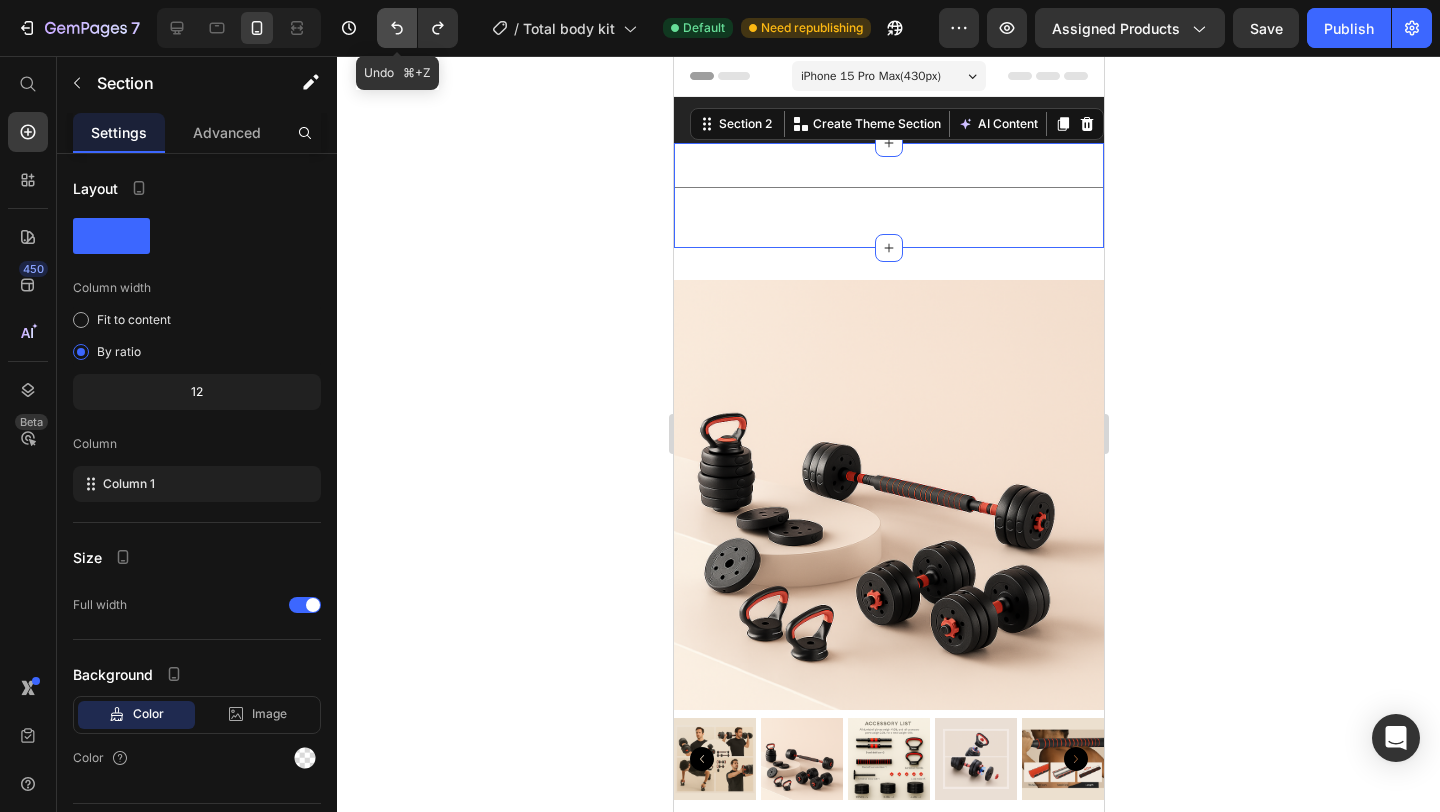 click 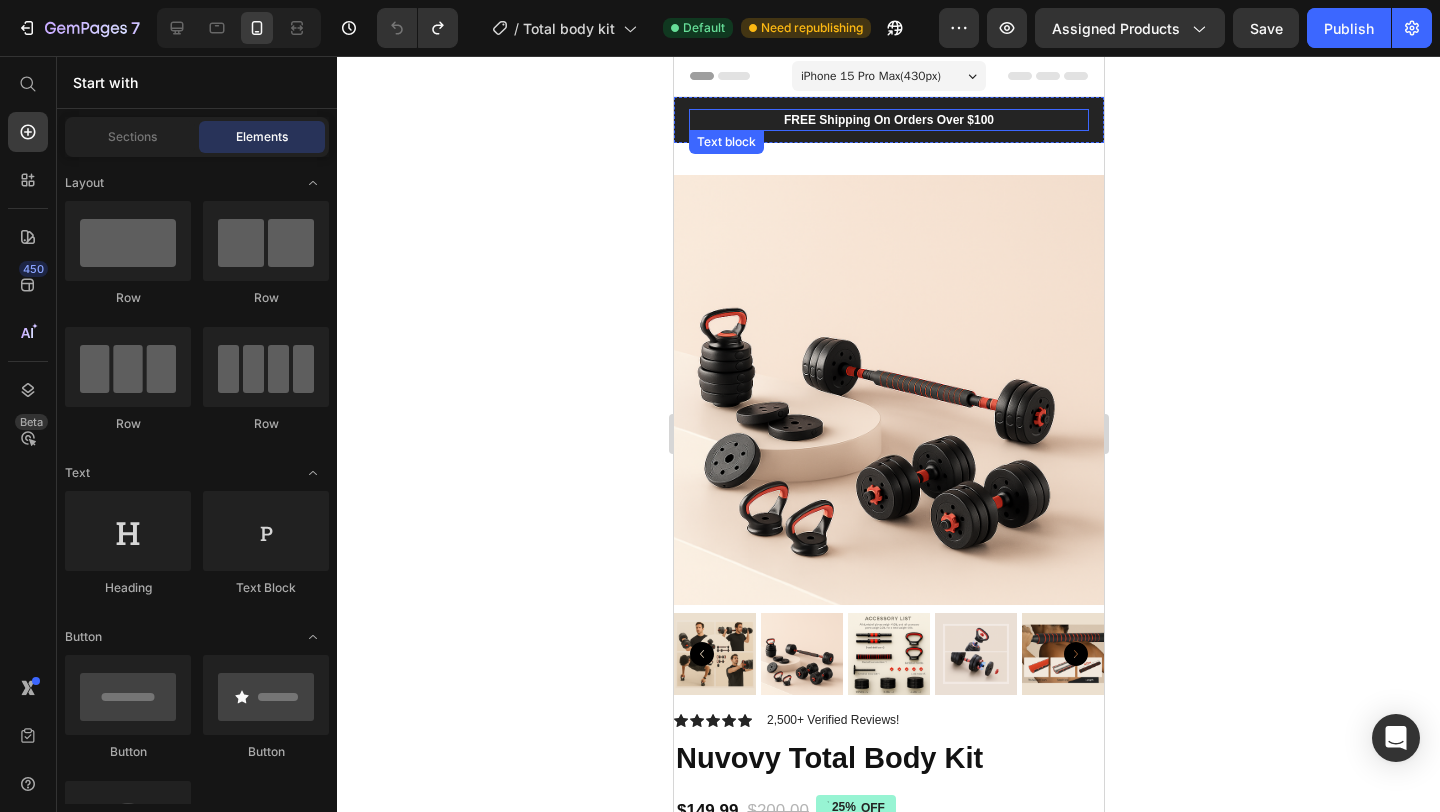 click on "FREE Shipping On Orders Over $100" at bounding box center [888, 120] 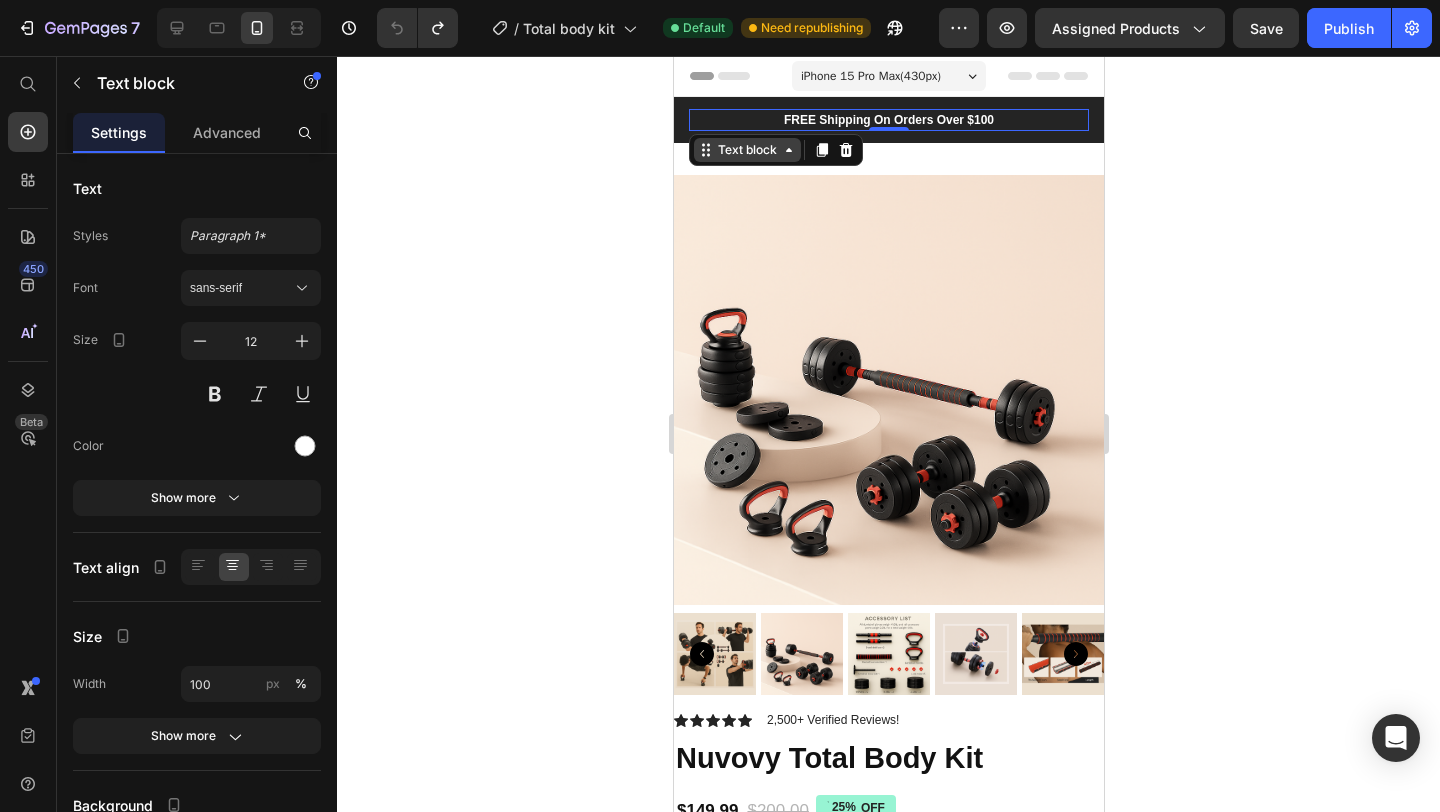 click 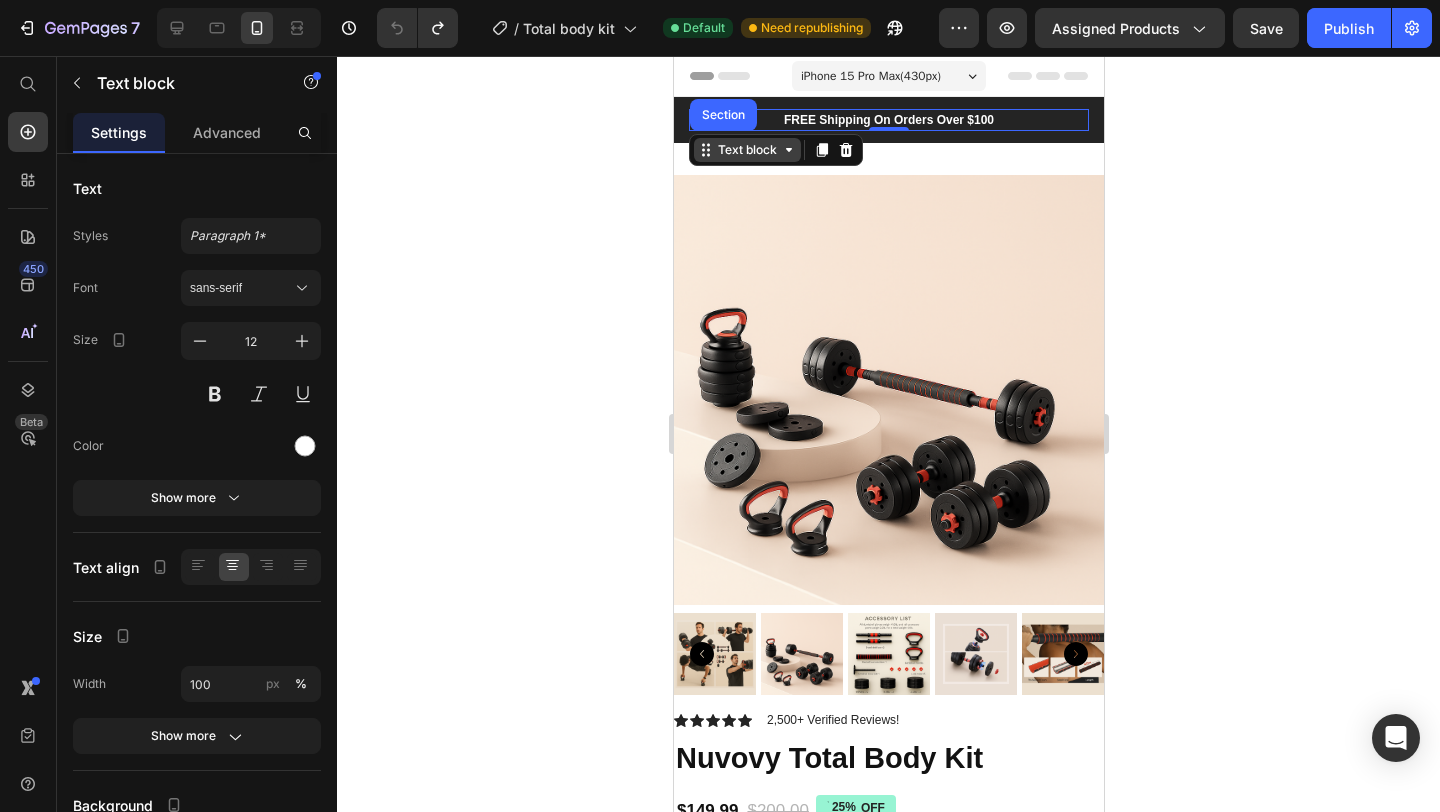 click on "Text block" at bounding box center (746, 150) 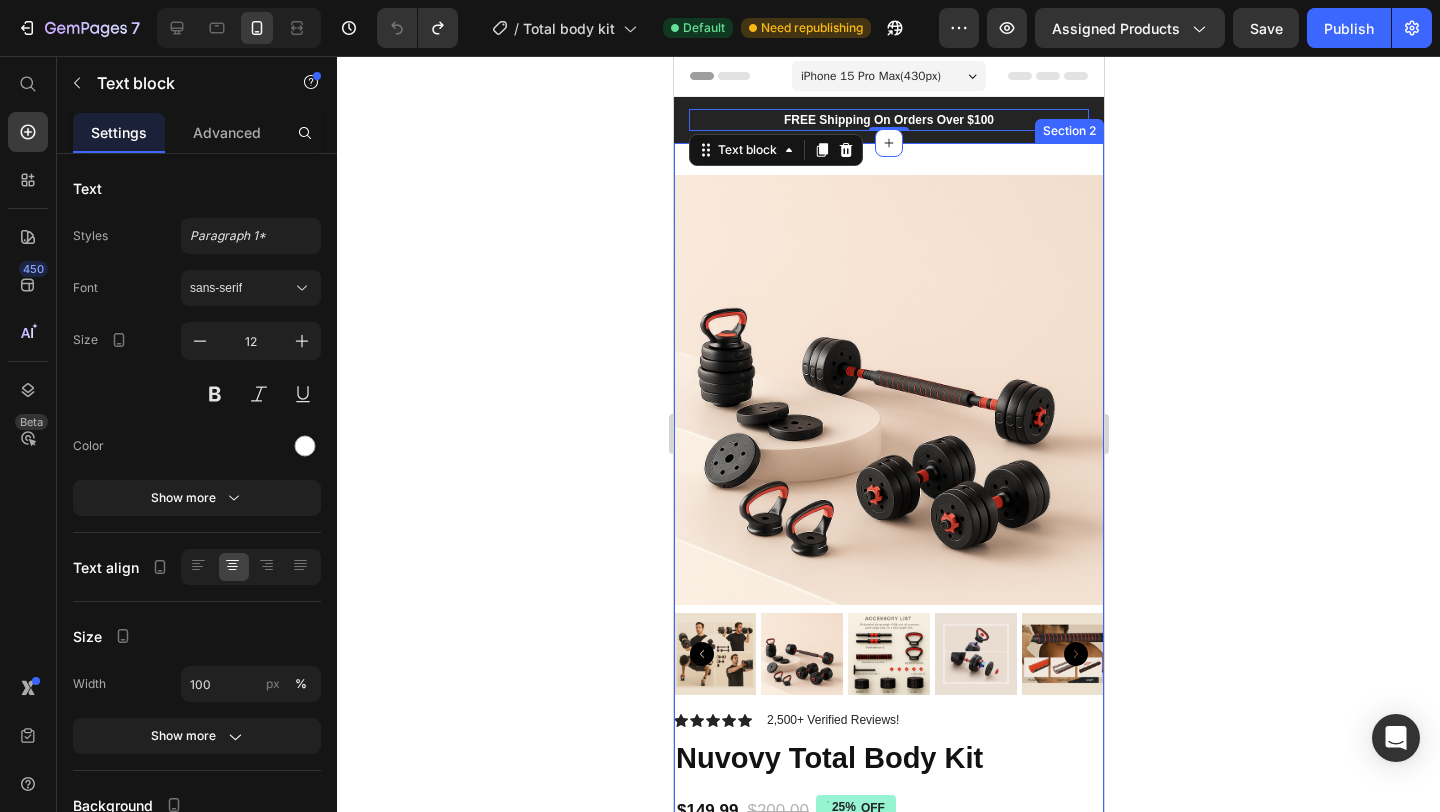 click 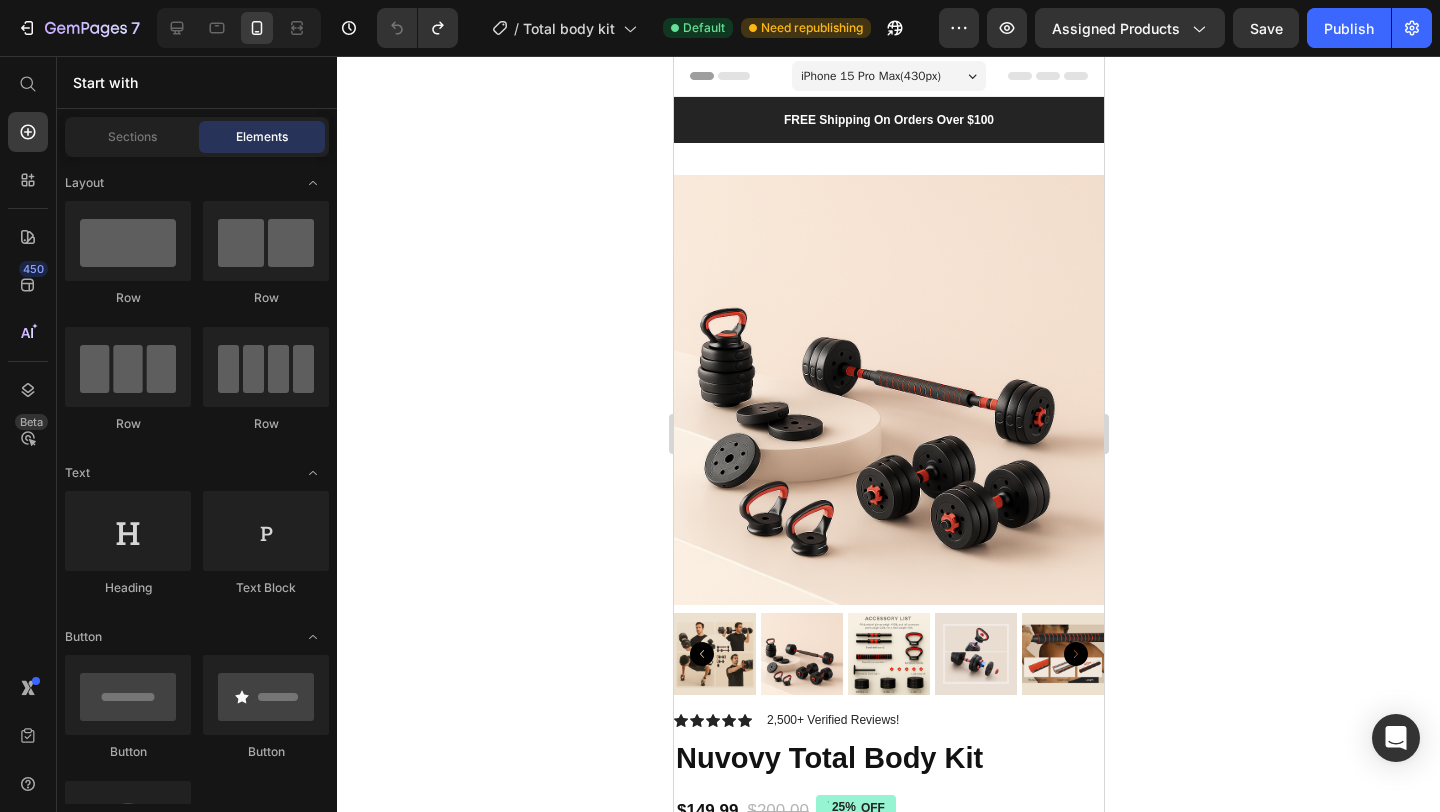 click 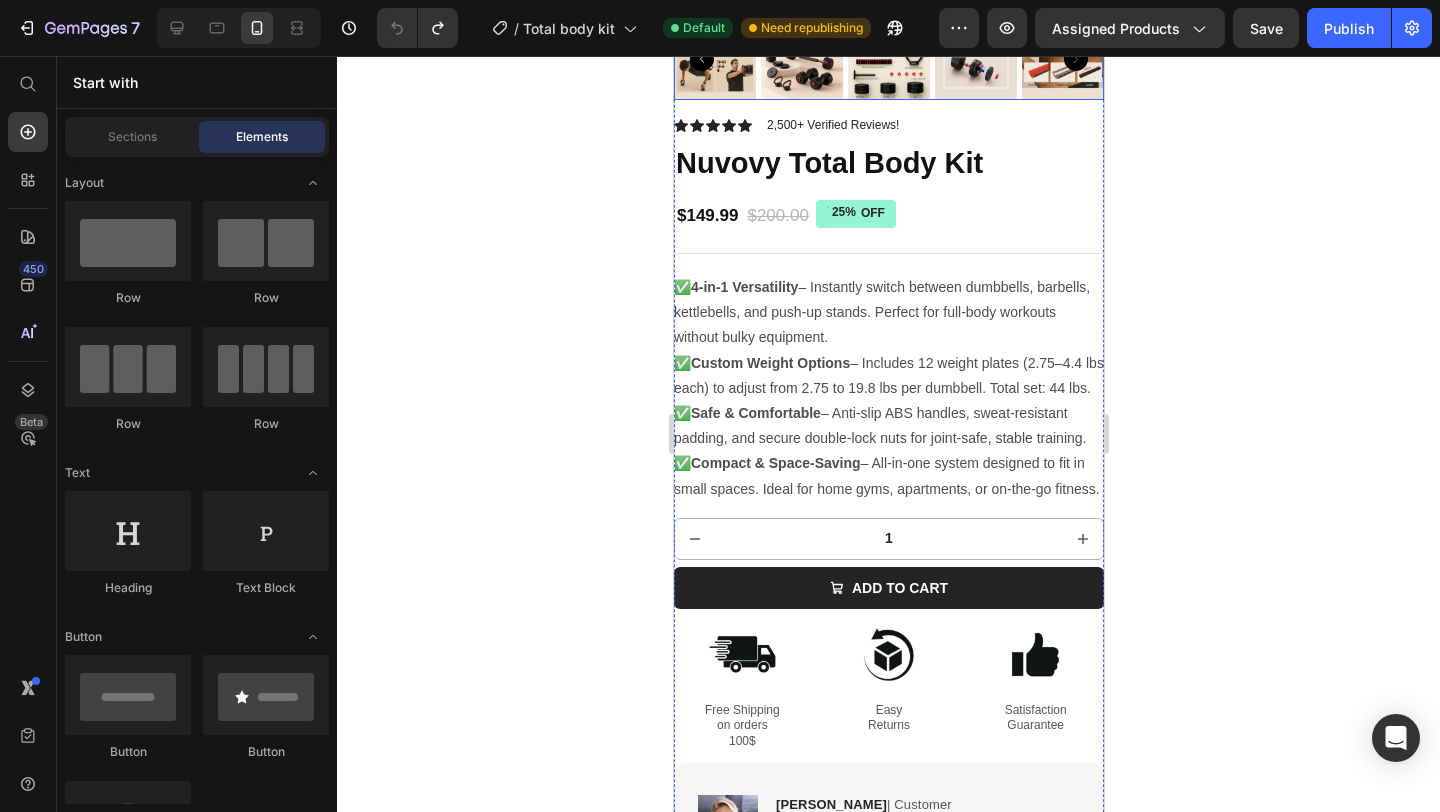 scroll, scrollTop: 0, scrollLeft: 0, axis: both 